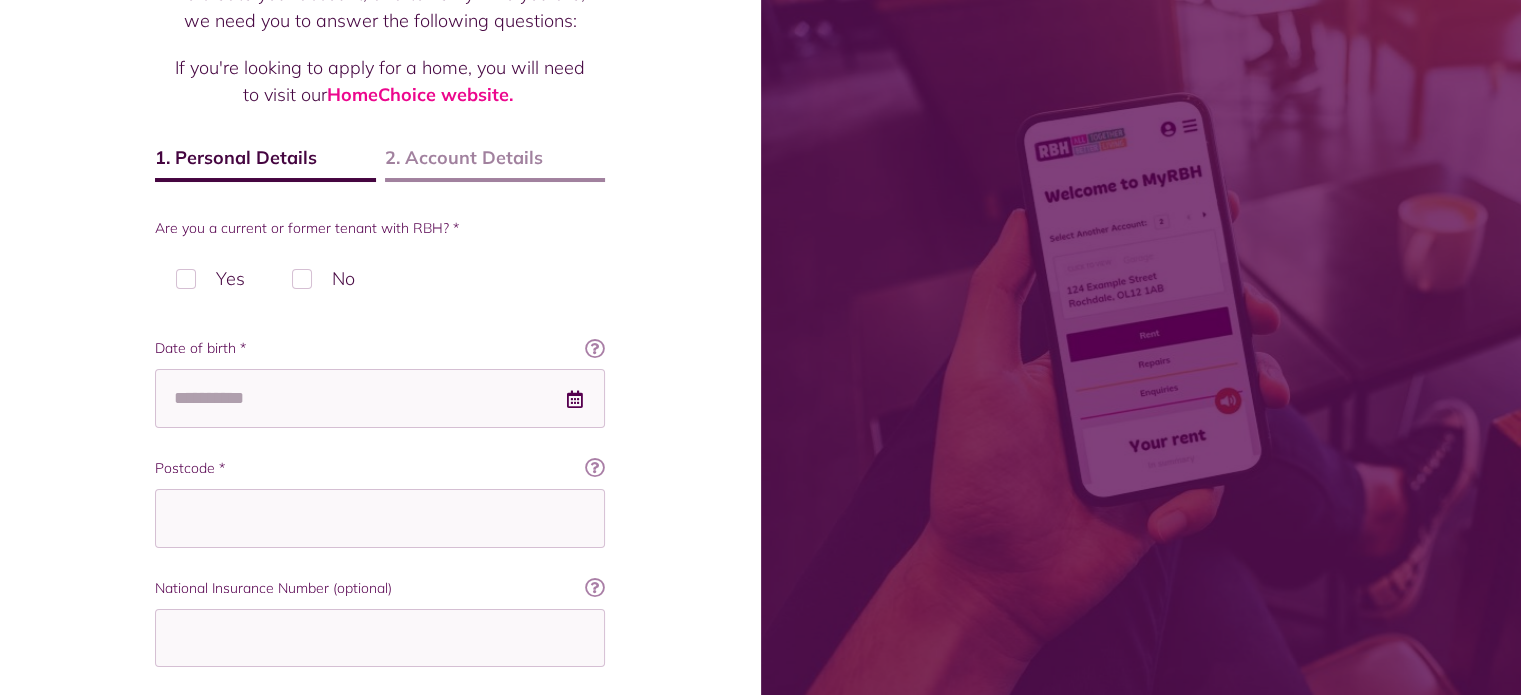 scroll, scrollTop: 200, scrollLeft: 0, axis: vertical 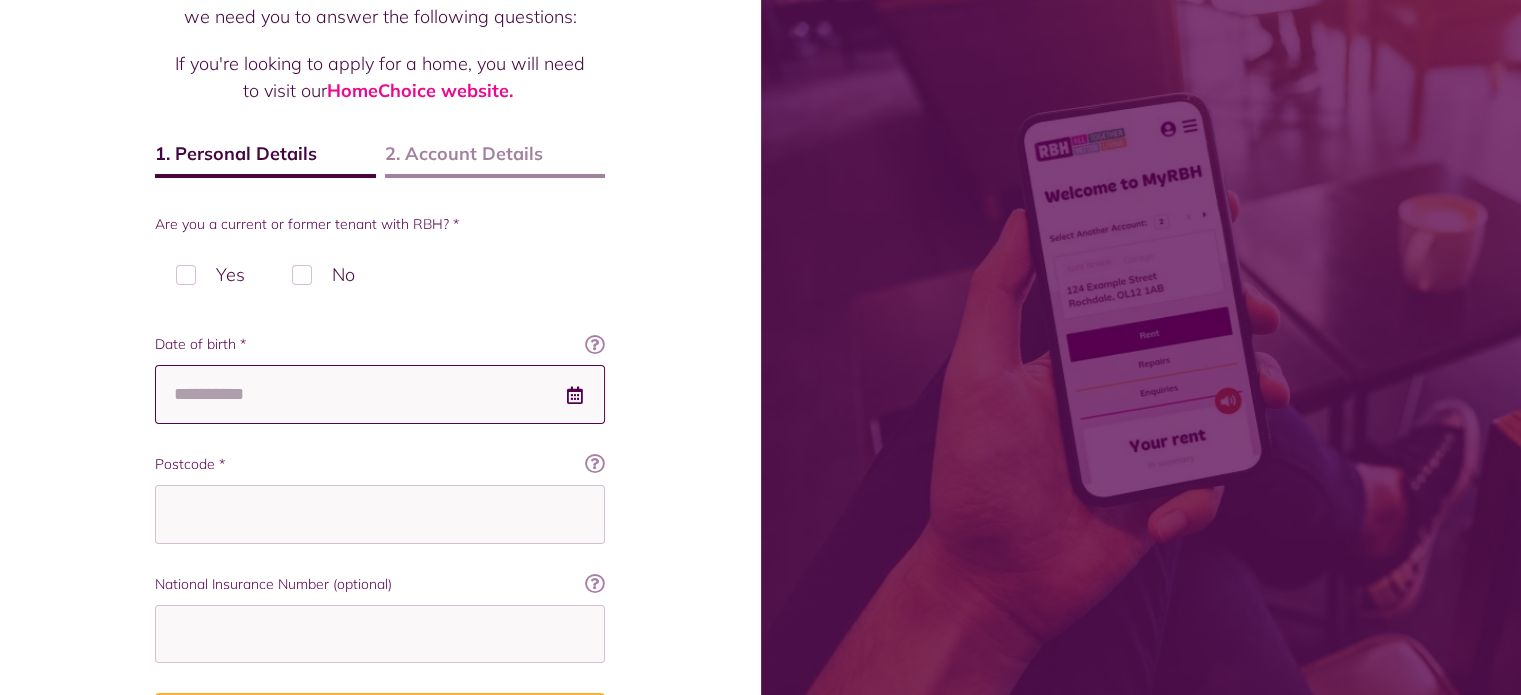 drag, startPoint x: 406, startPoint y: 394, endPoint x: 424, endPoint y: 397, distance: 18.248287 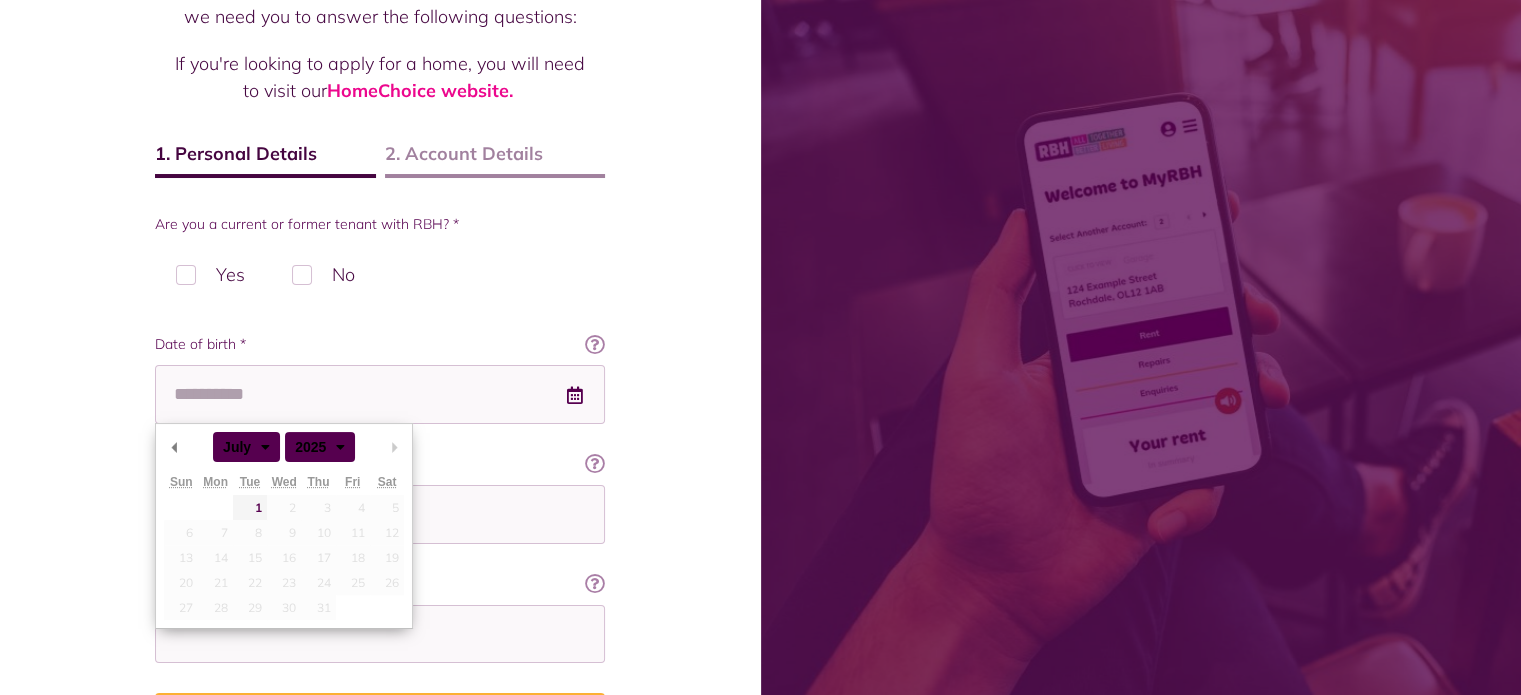 click on "Are you a current or former tenant with RBH? *
Yes
No
Date of Birth
Enter your date of birth either using the date picker (by clicking the calendar icon) or by typing it using the dd/mm/yyyy format. Please note this must match the information held in our systems.
Ok got it!
Date of birth *" at bounding box center [380, 481] 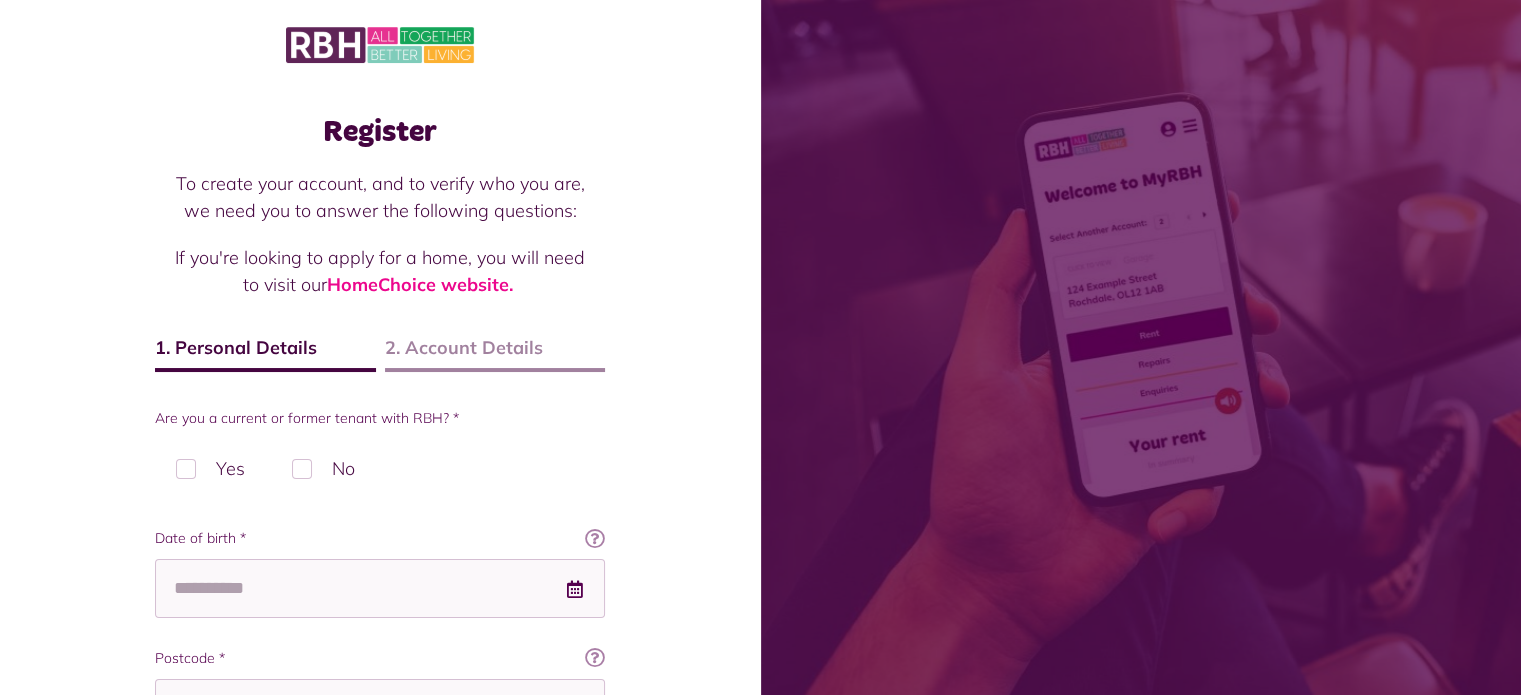 scroll, scrollTop: 0, scrollLeft: 0, axis: both 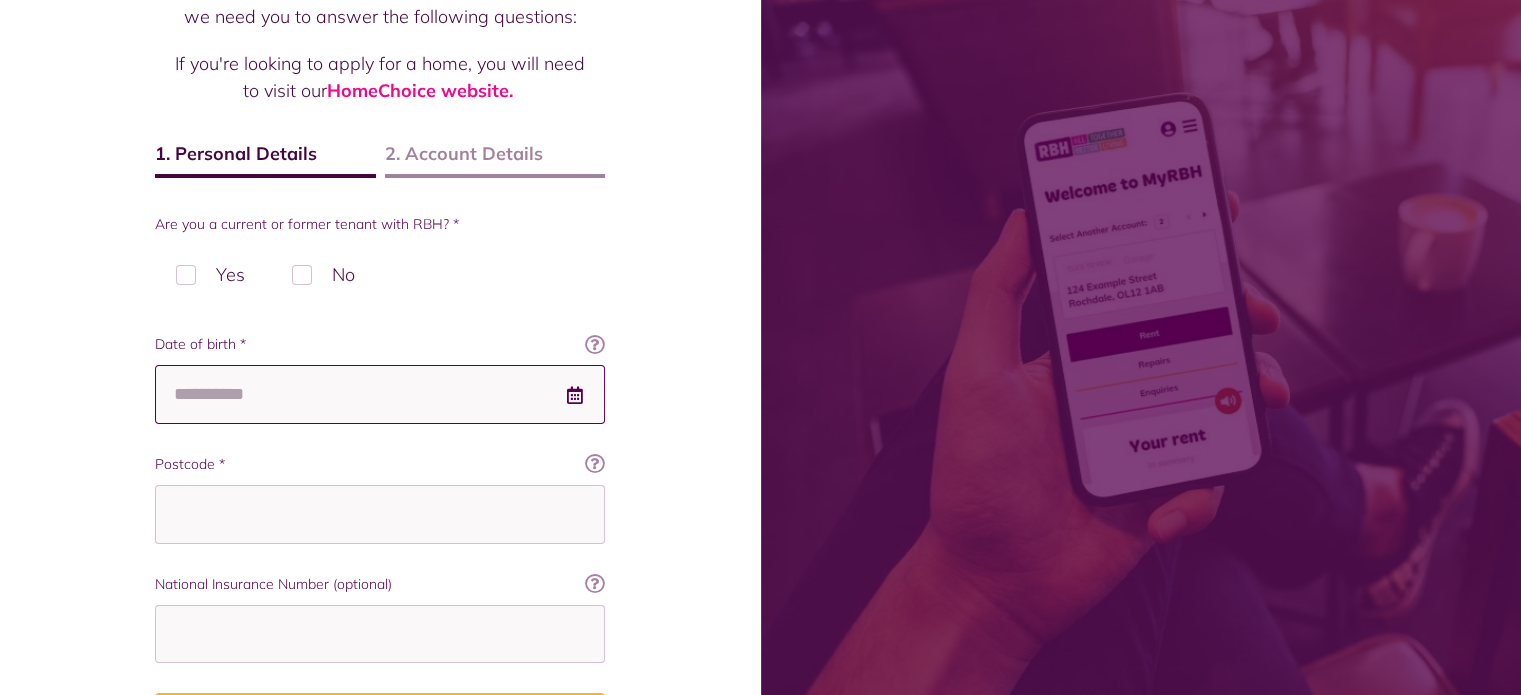 click on "Date of birth *" at bounding box center (380, 394) 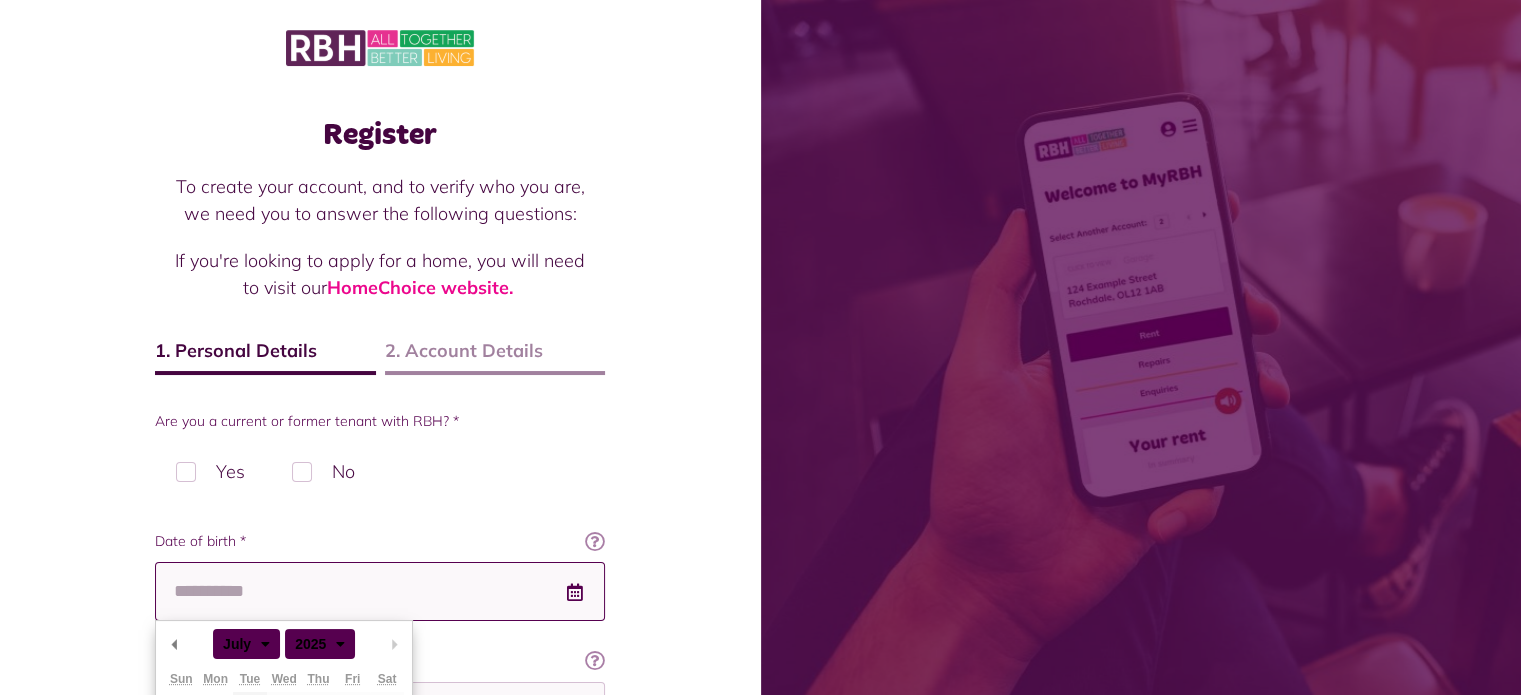 scroll, scrollTop: 0, scrollLeft: 0, axis: both 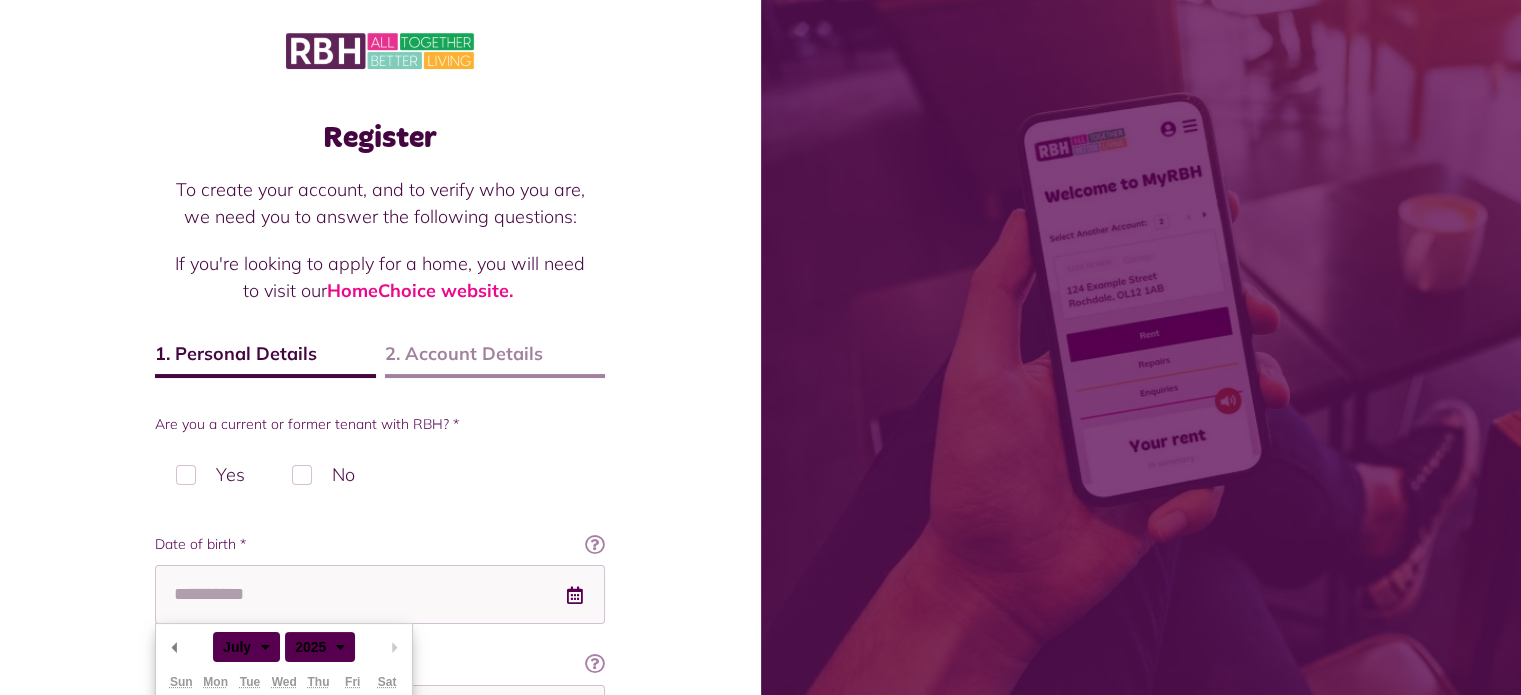 click on "2. Account Details" at bounding box center [495, 359] 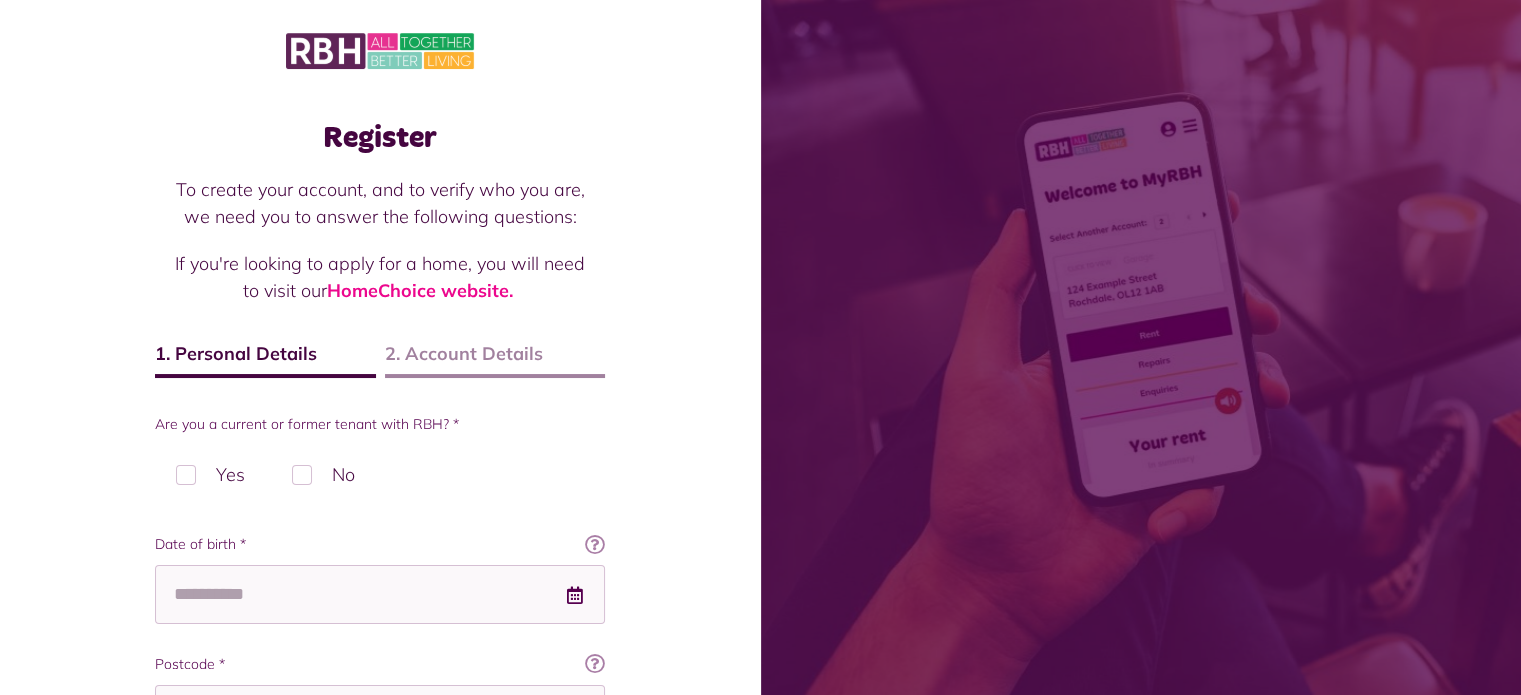 click at bounding box center [380, 51] 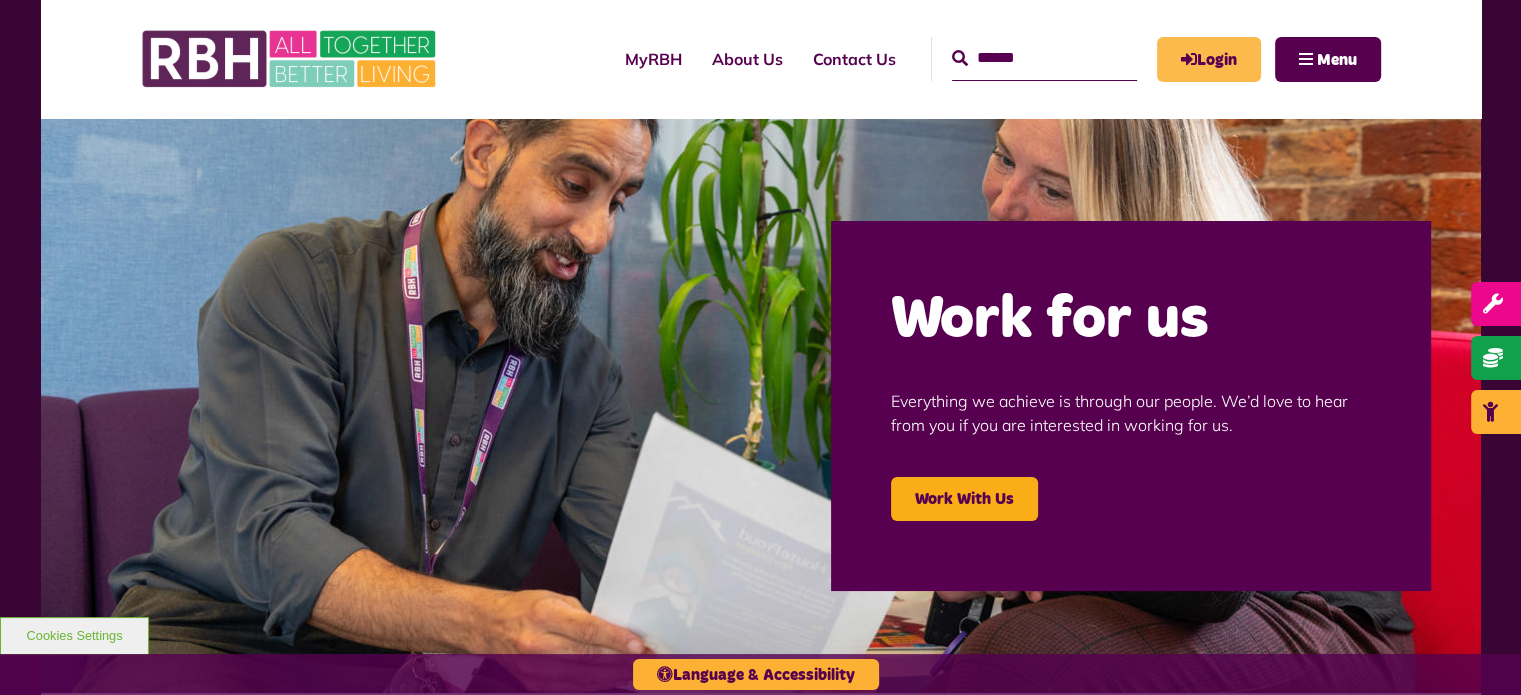 scroll, scrollTop: 0, scrollLeft: 0, axis: both 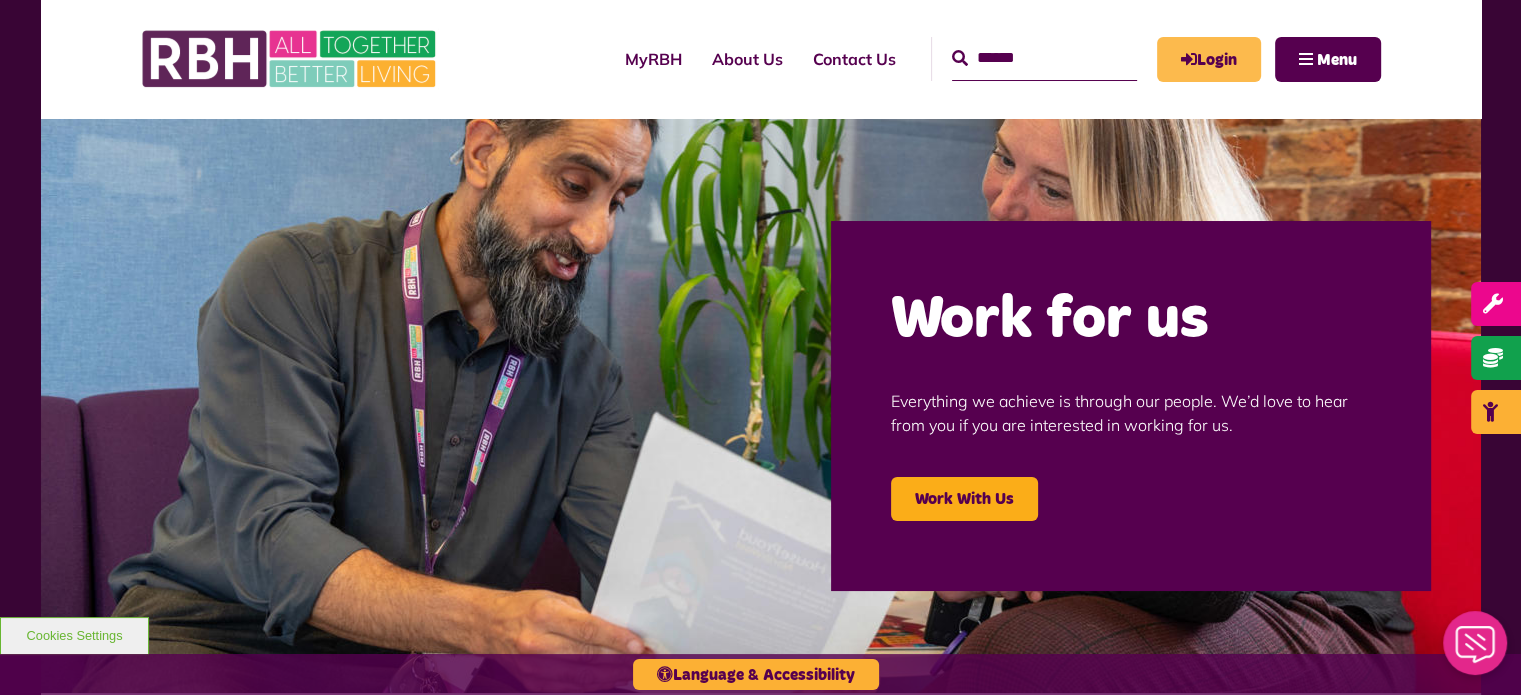 click on "Login" at bounding box center (1209, 59) 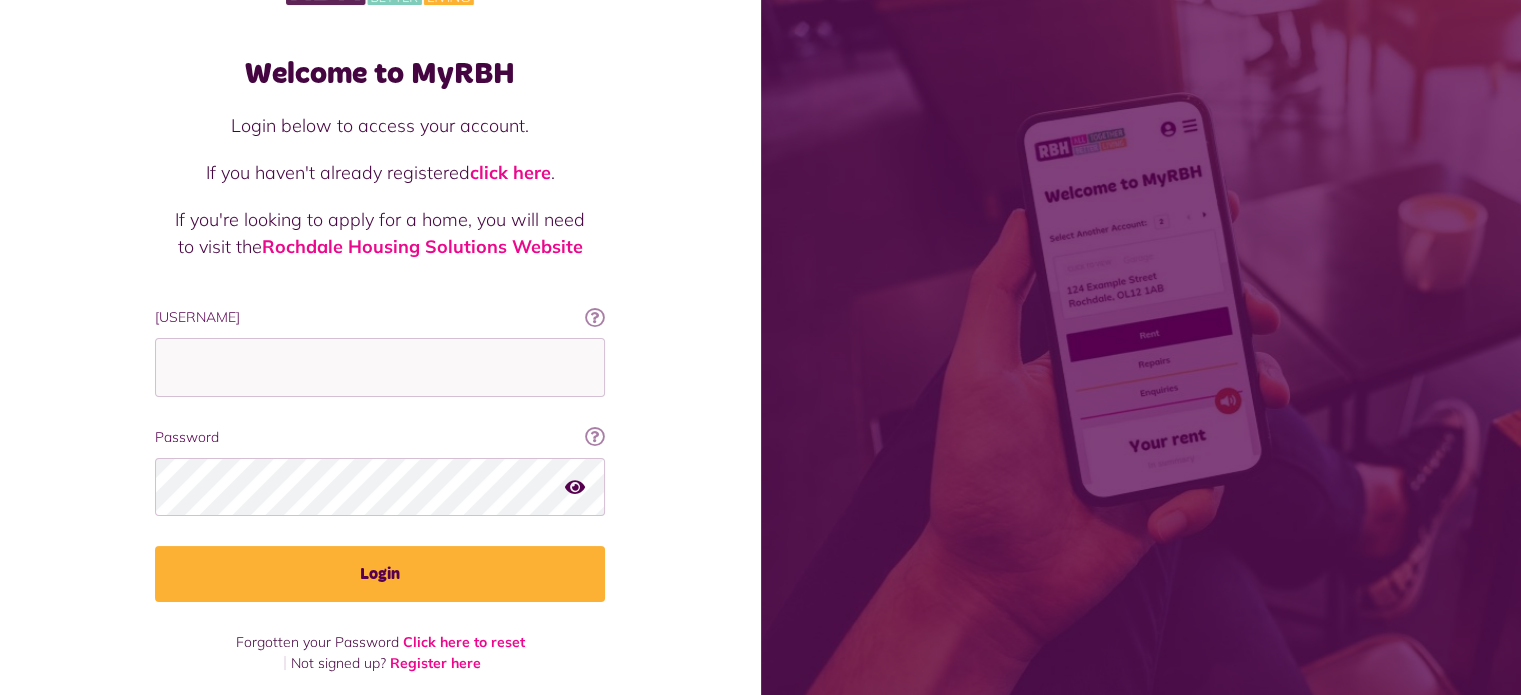 scroll, scrollTop: 72, scrollLeft: 0, axis: vertical 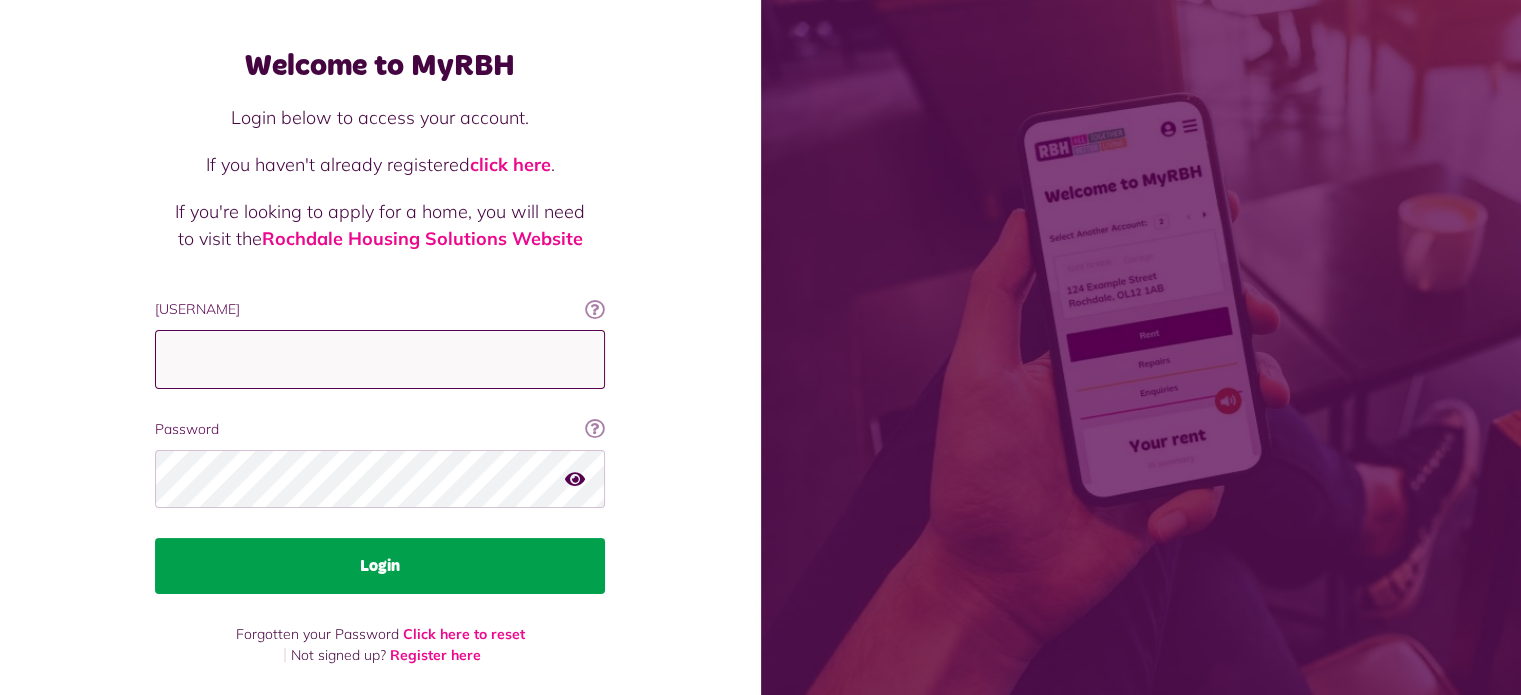 type on "**********" 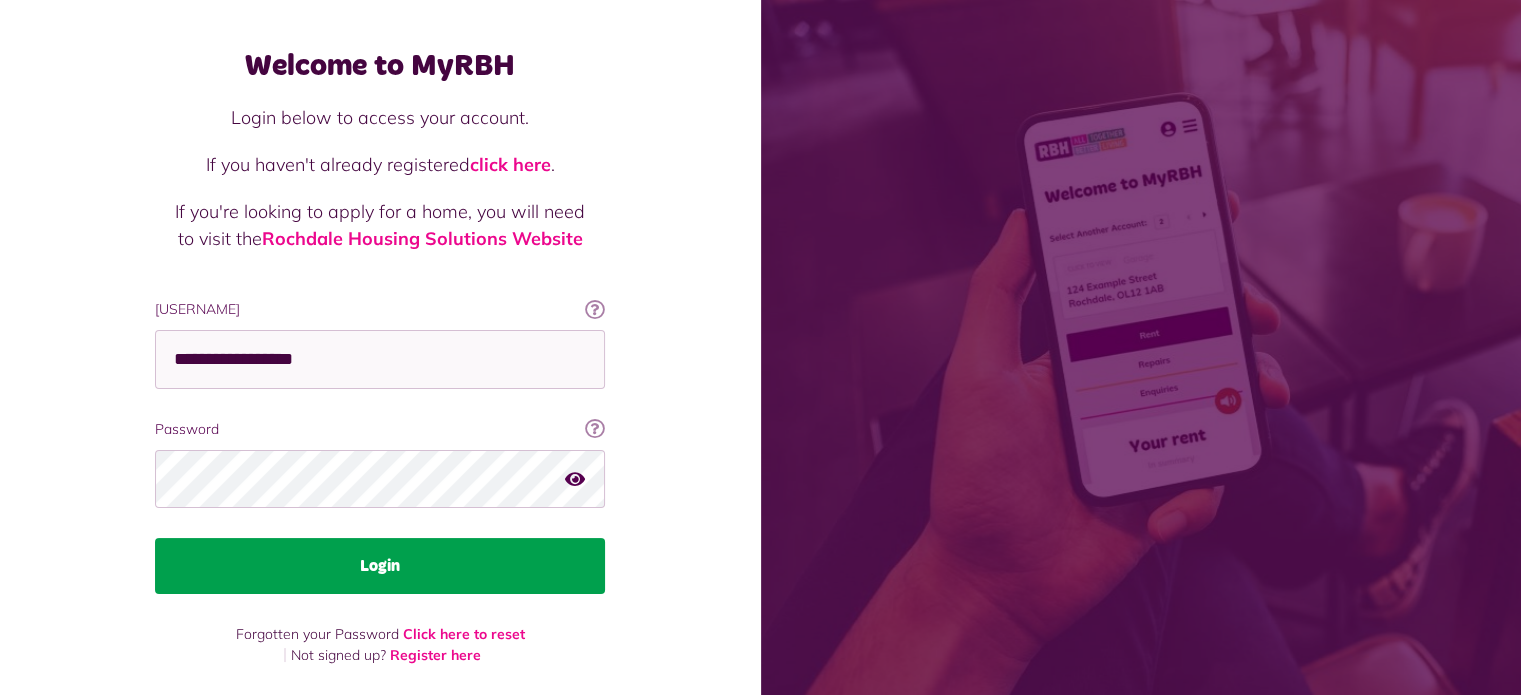 click on "Login" at bounding box center (380, 566) 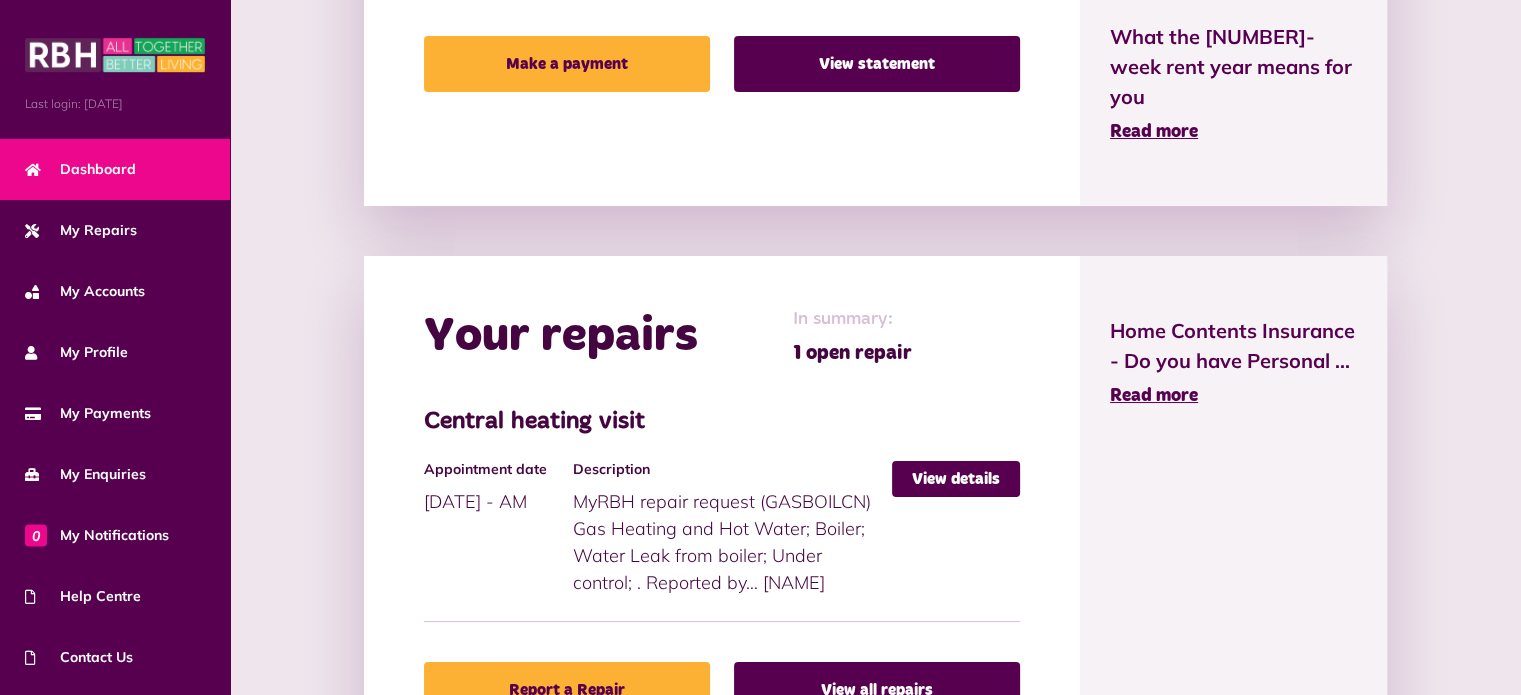 scroll, scrollTop: 700, scrollLeft: 0, axis: vertical 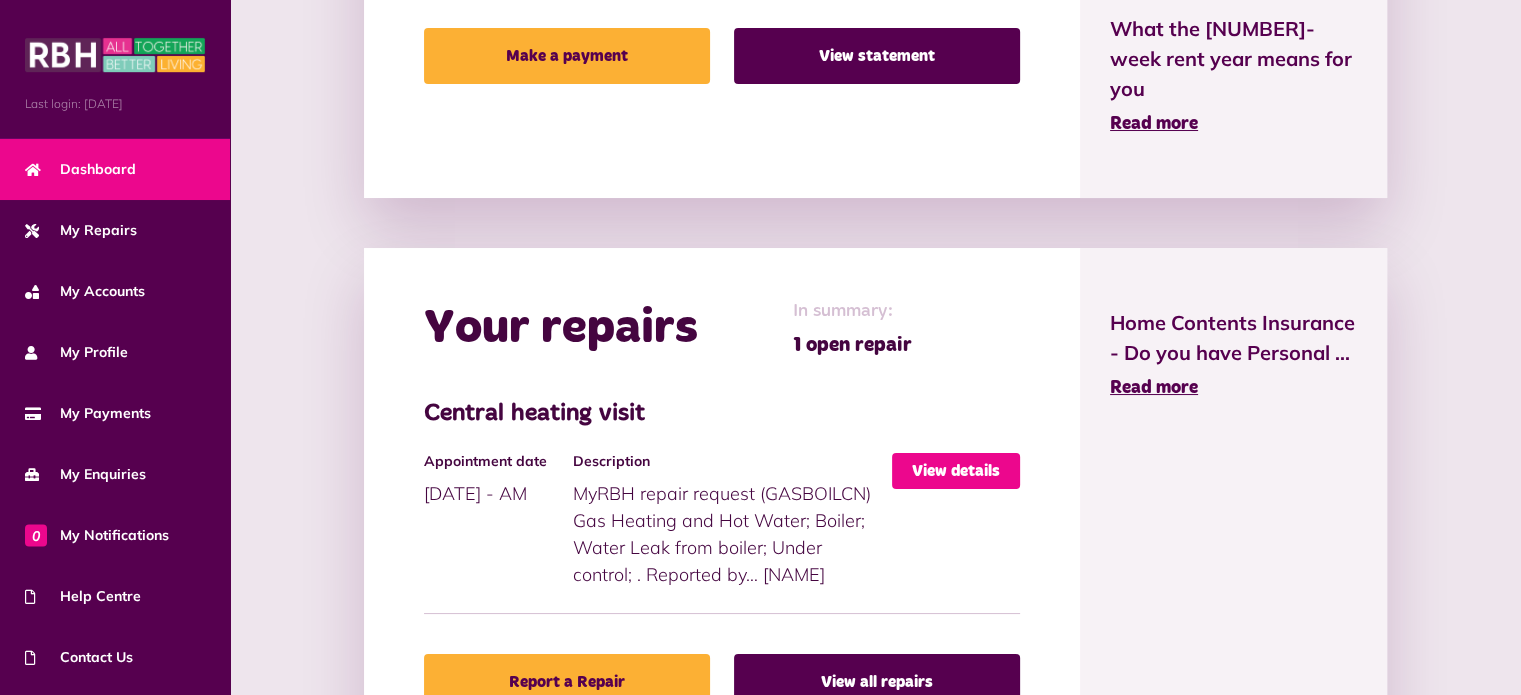 click on "View details" at bounding box center (956, 471) 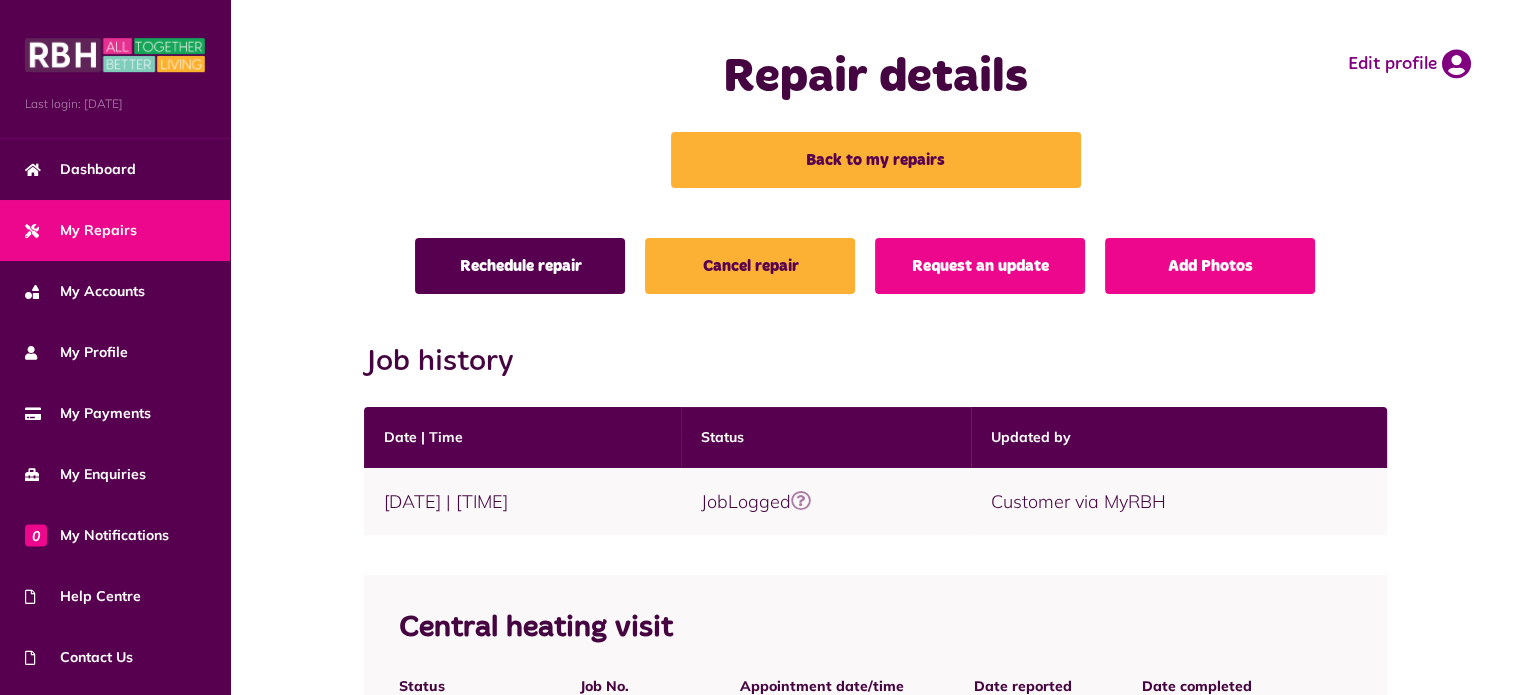 scroll, scrollTop: 0, scrollLeft: 0, axis: both 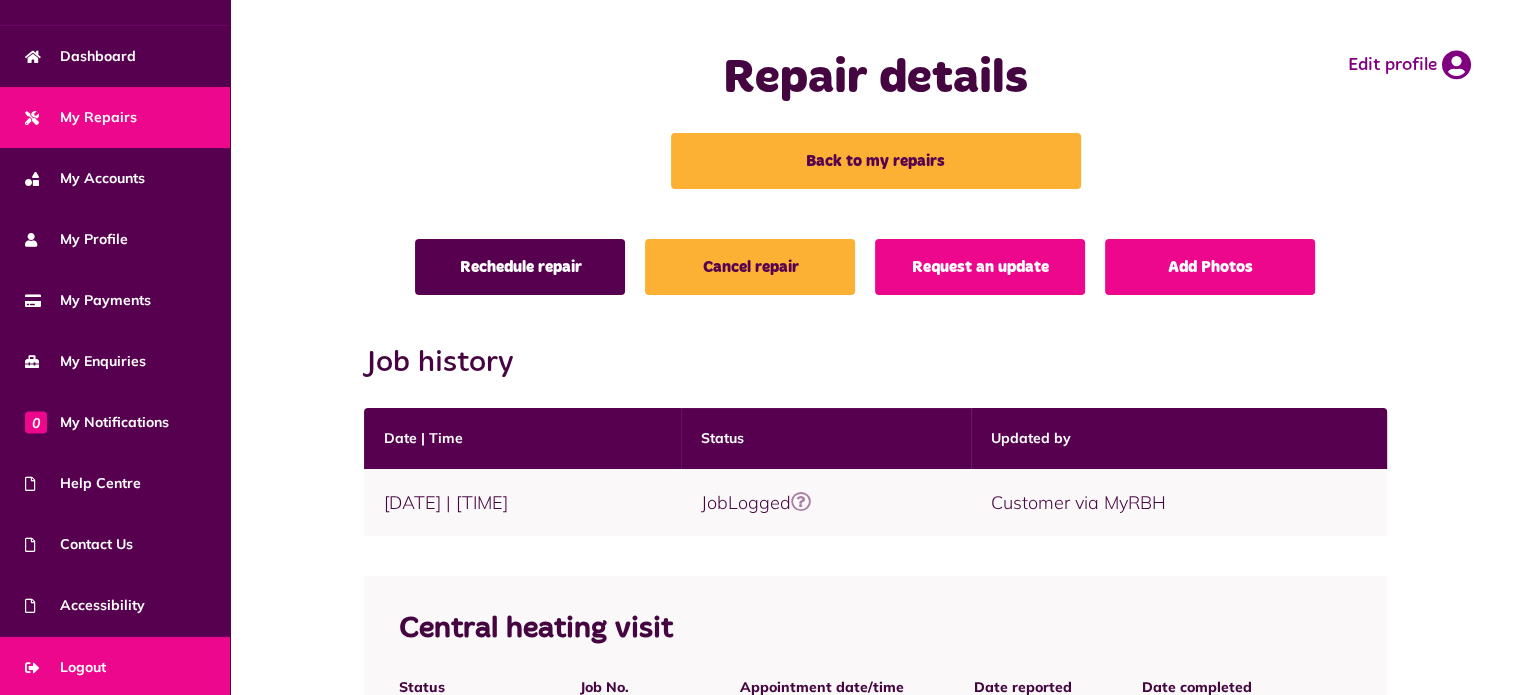 click on "Logout" at bounding box center [65, 667] 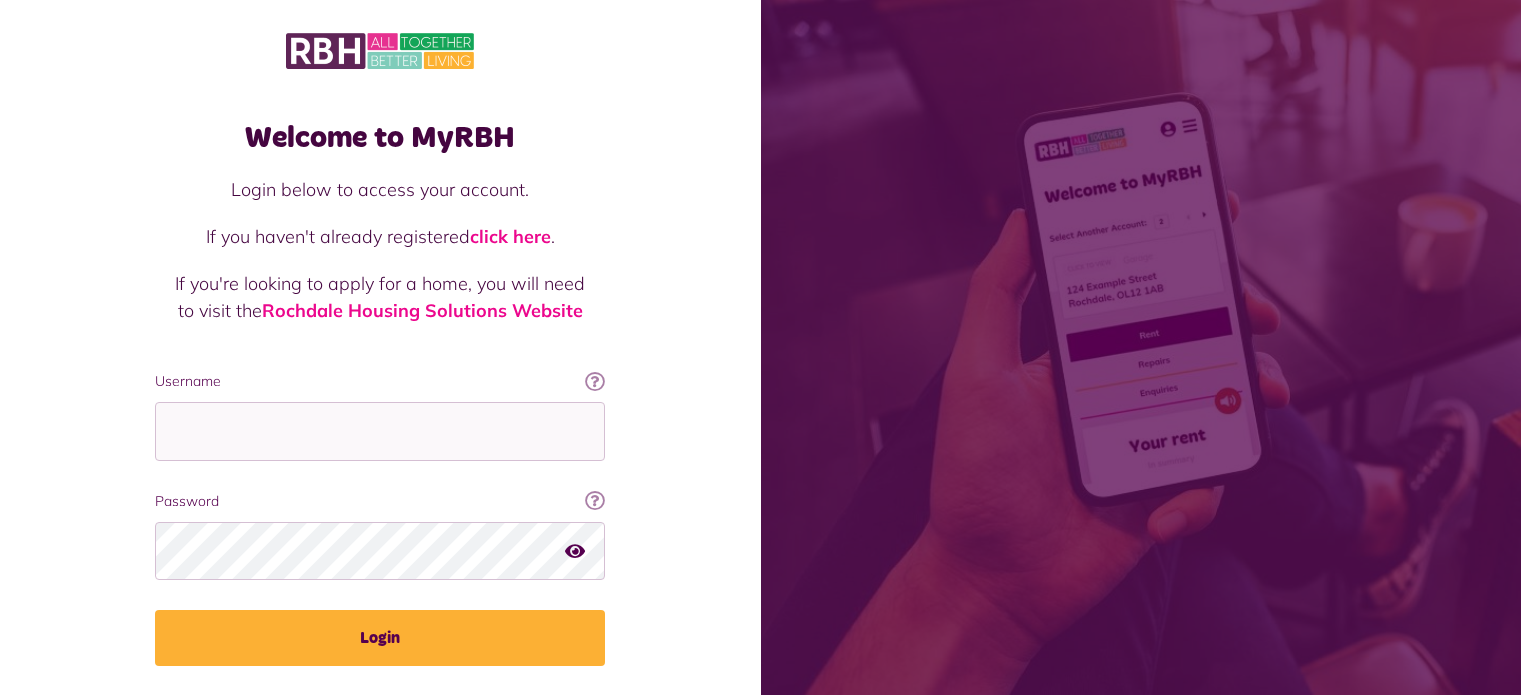 scroll, scrollTop: 0, scrollLeft: 0, axis: both 